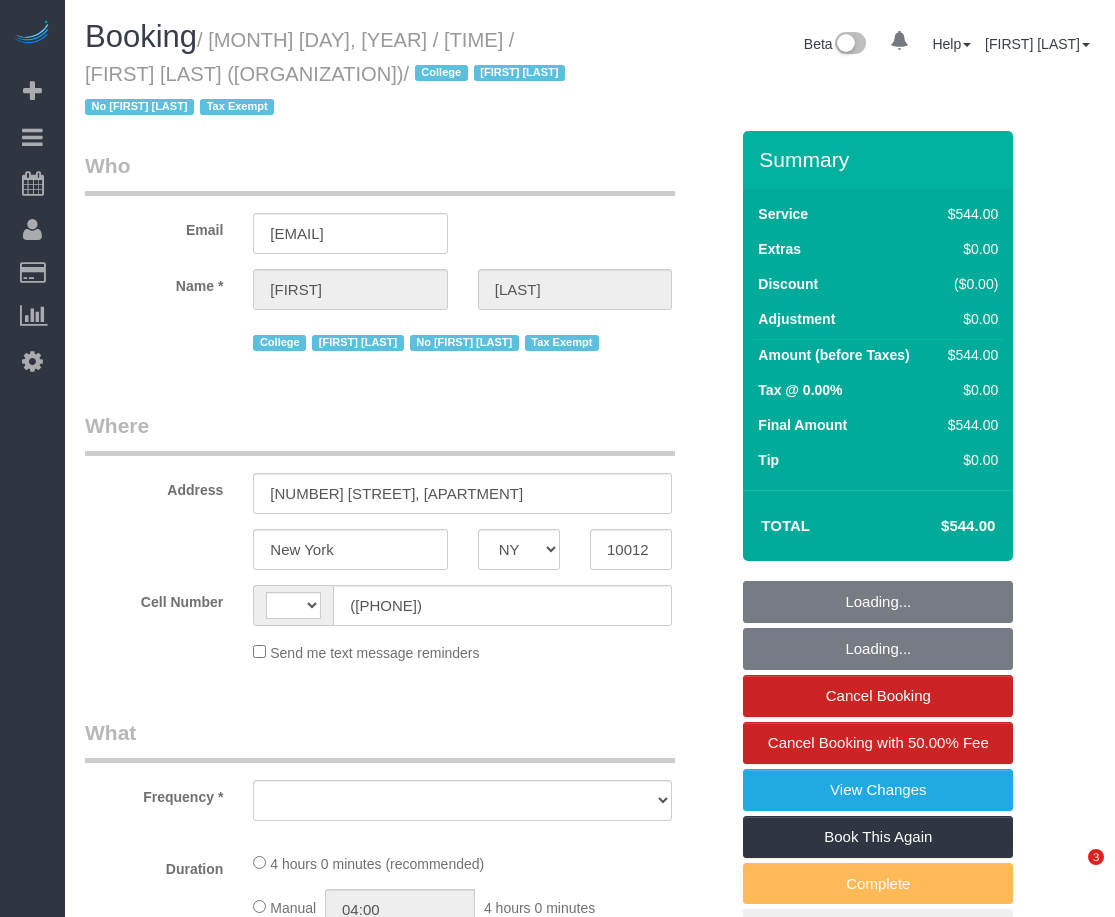 select on "NY" 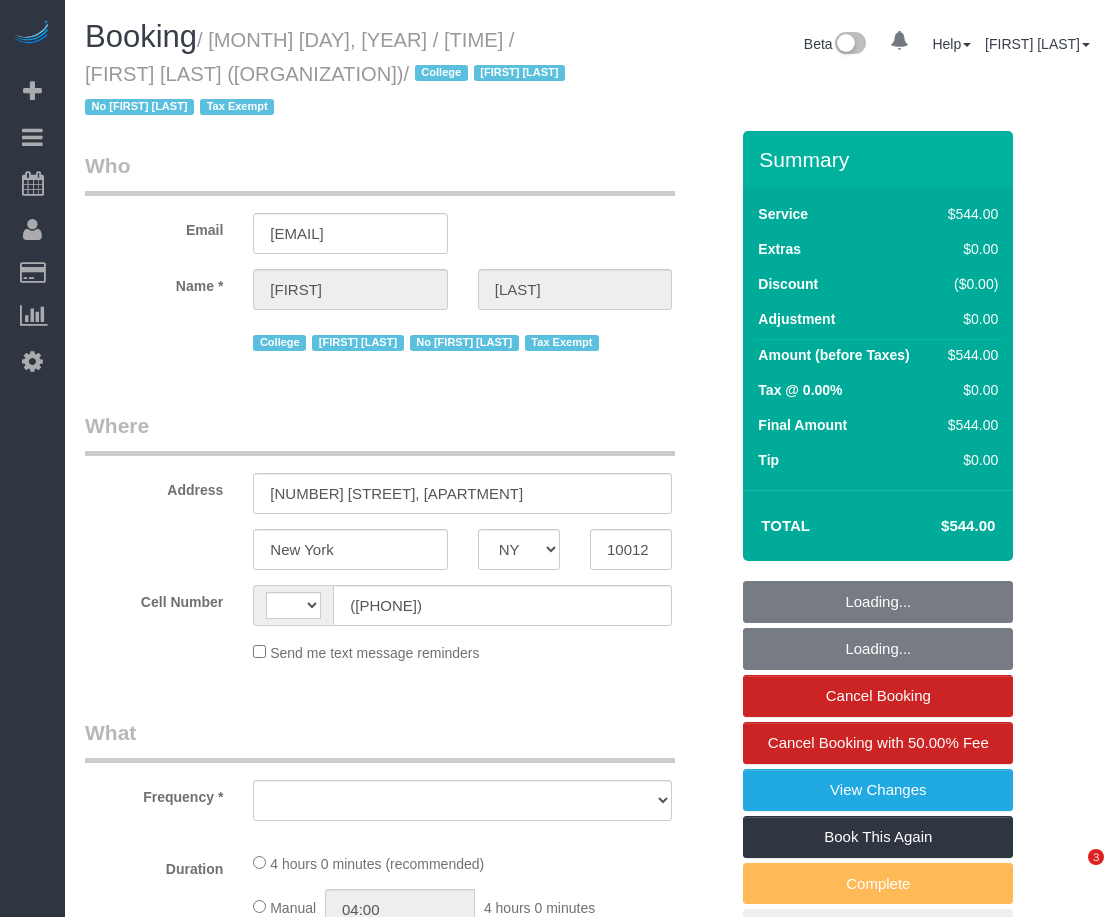 scroll, scrollTop: 0, scrollLeft: 0, axis: both 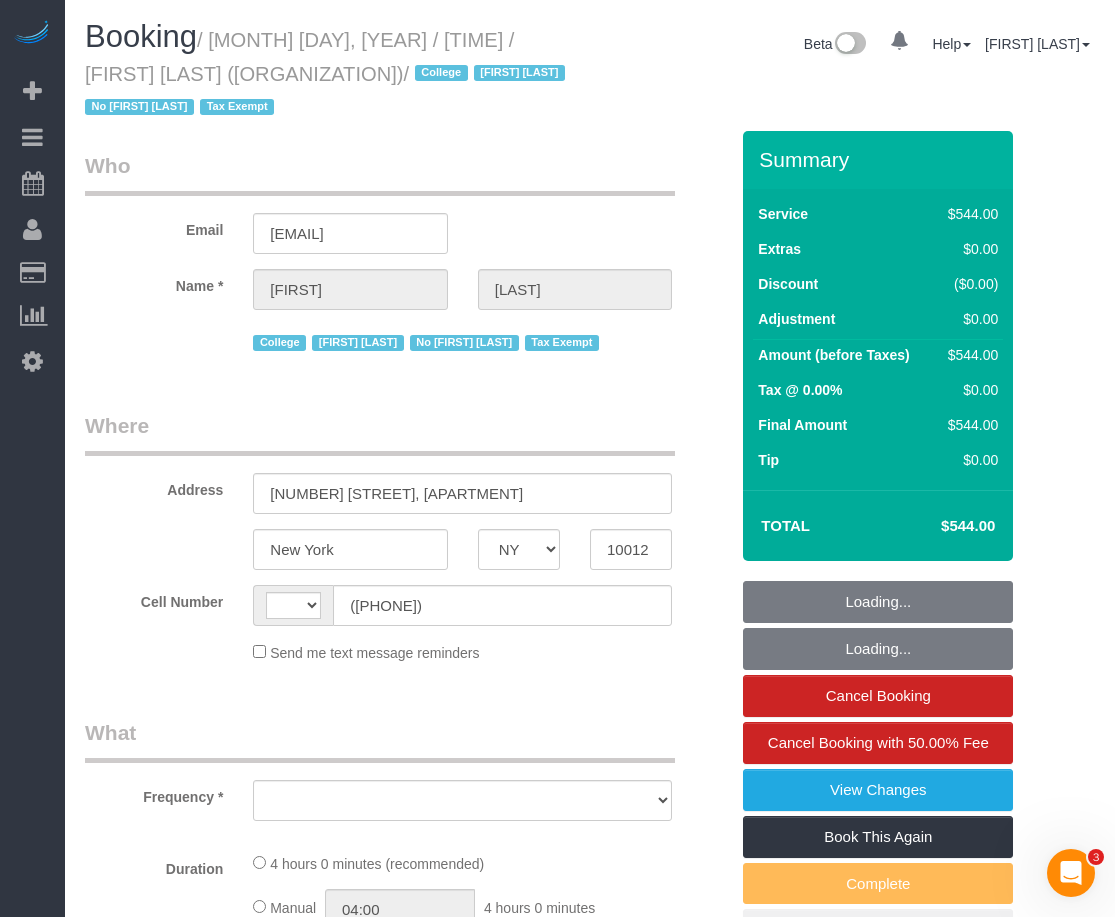 select on "2" 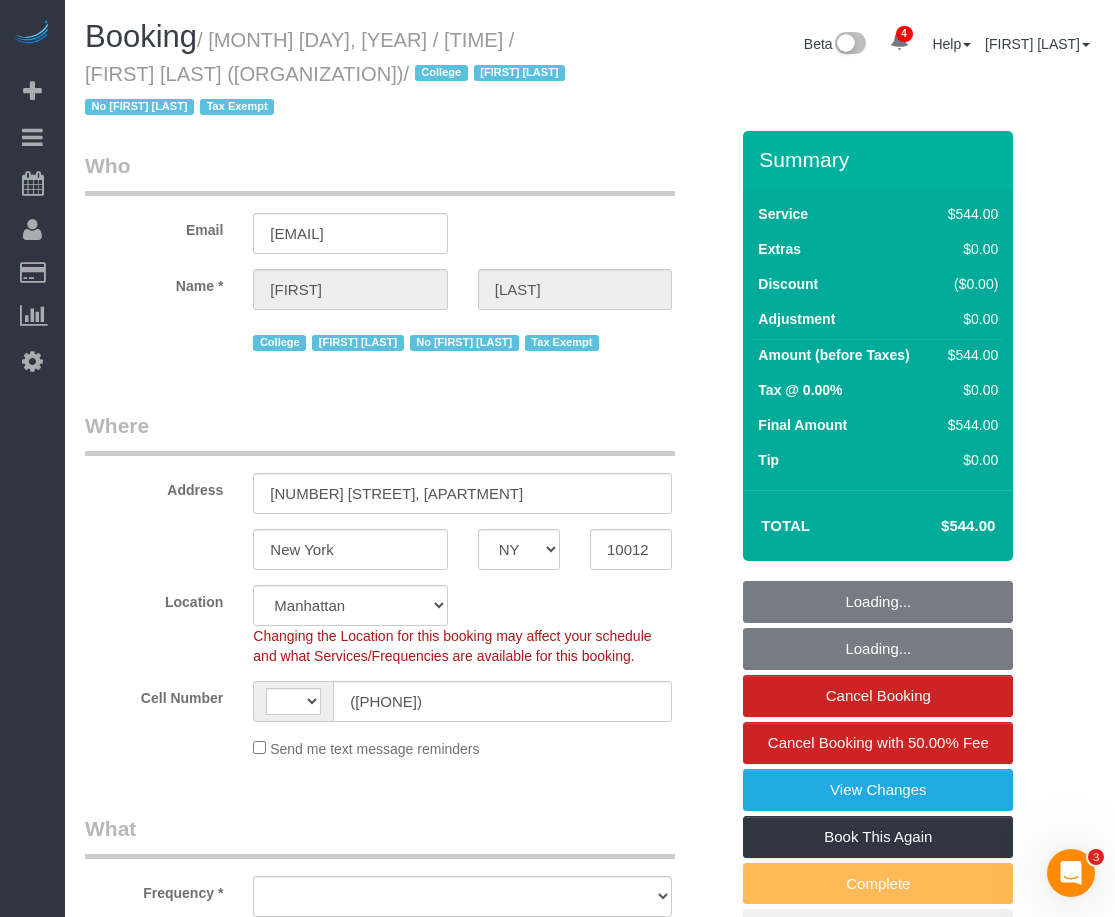 select on "string:US" 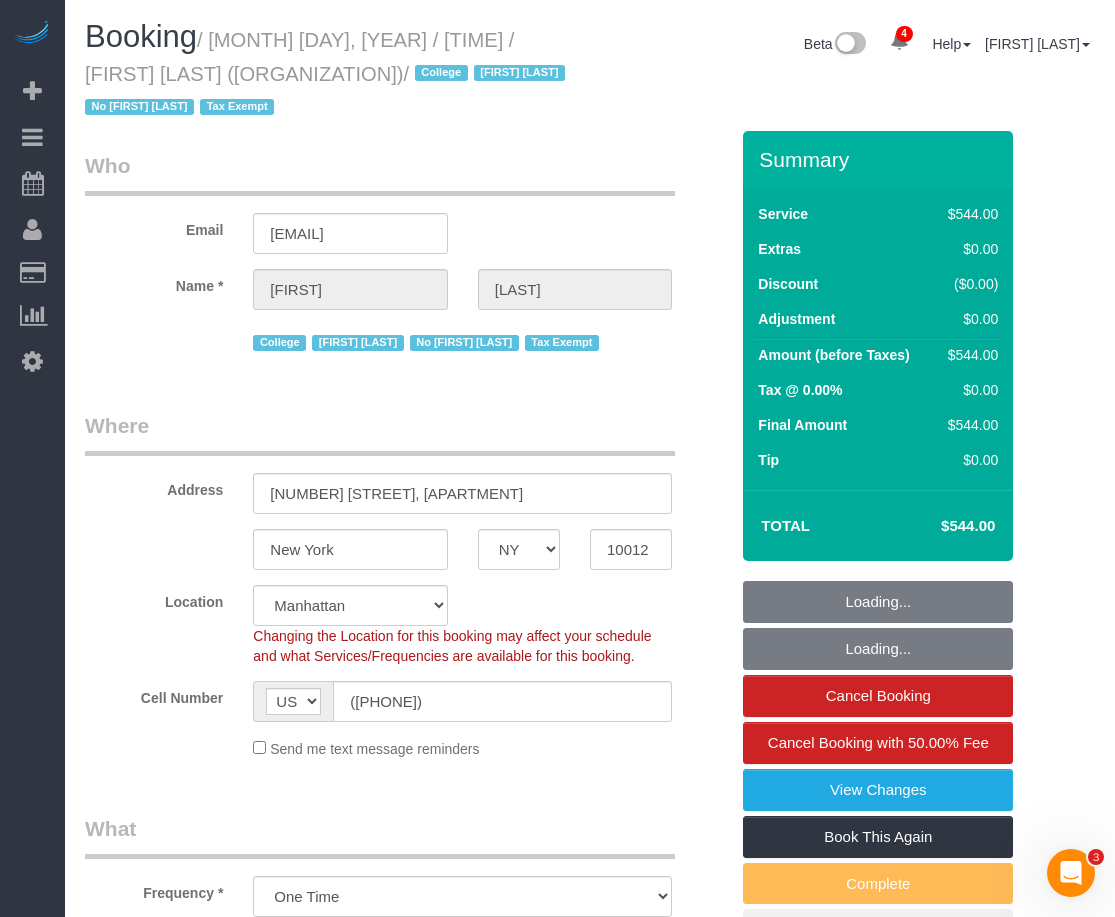 select on "object:1131" 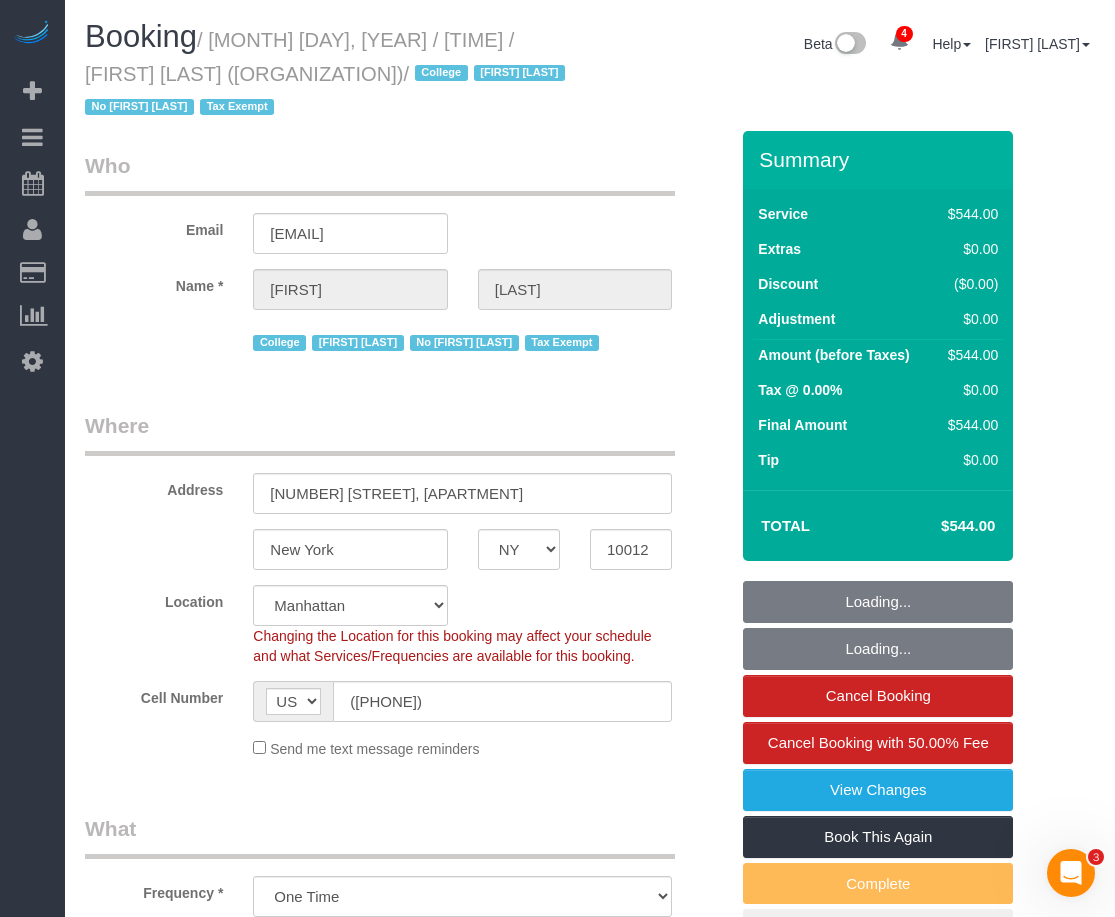 select on "spot1" 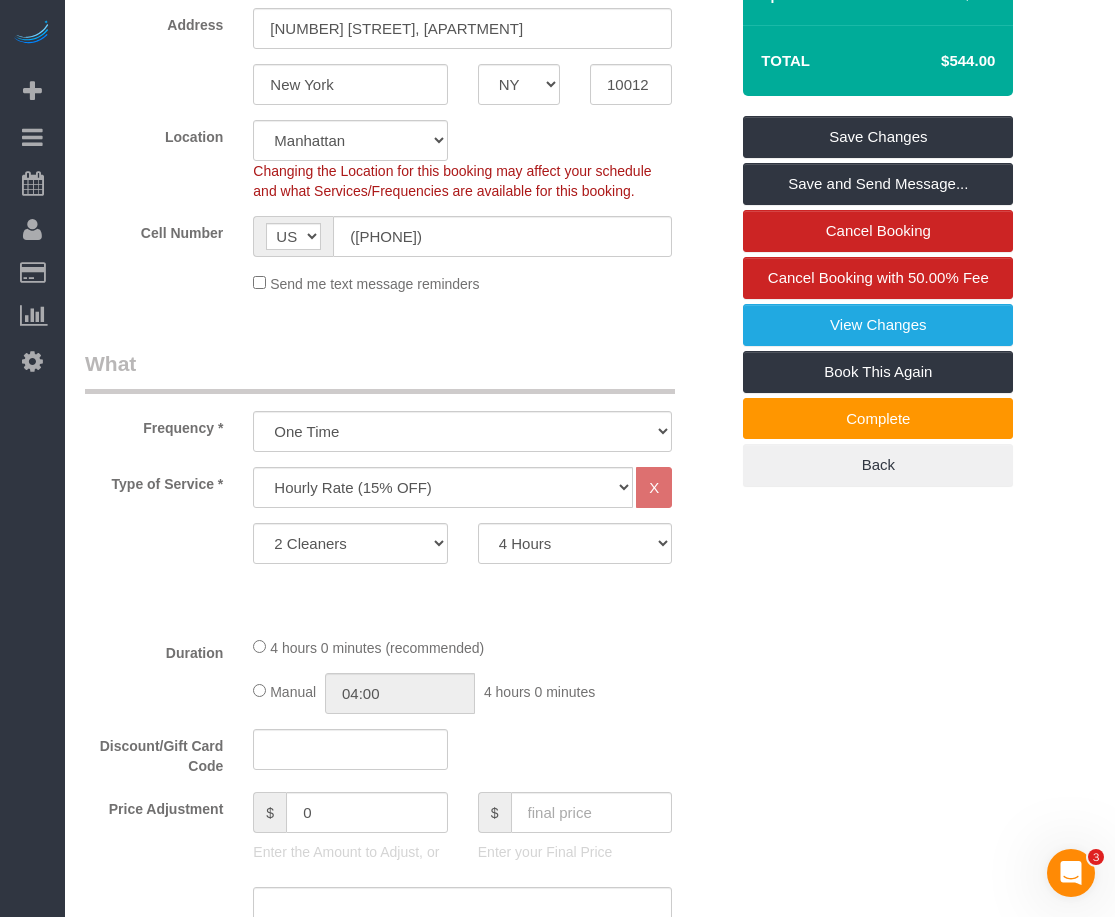 scroll, scrollTop: 500, scrollLeft: 0, axis: vertical 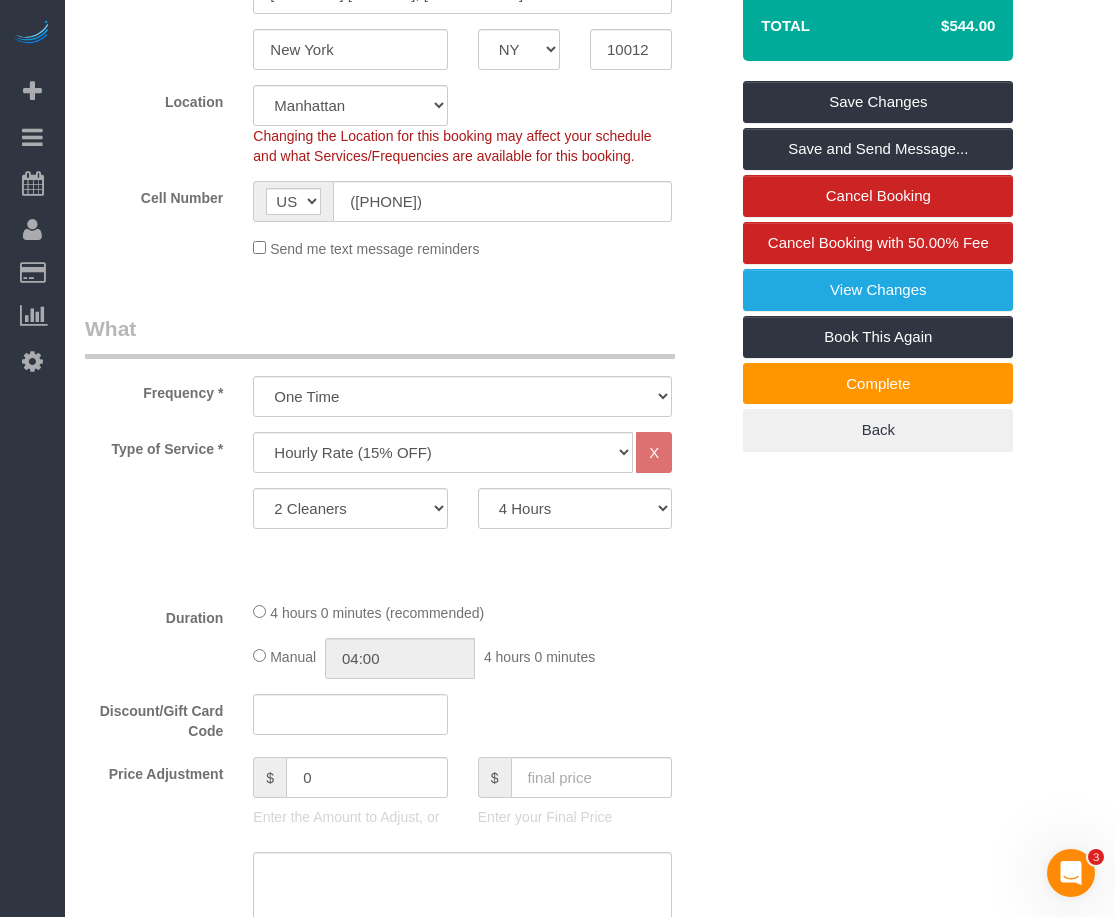 click on "Who
Email
deirdre.tabak@nyu.edu
Name *
Dede
Tabak
College
Jacky Xu
No Xiomara Inga
Tax Exempt
Where
Address
2 Washington Square Village, Apt. 2B
New York
AK
AL
AR
AZ
CA
CO
CT
DC
DE
FL
GA
HI
IA
ID
IL
IN
KS
KY
LA
MA" at bounding box center (590, 1104) 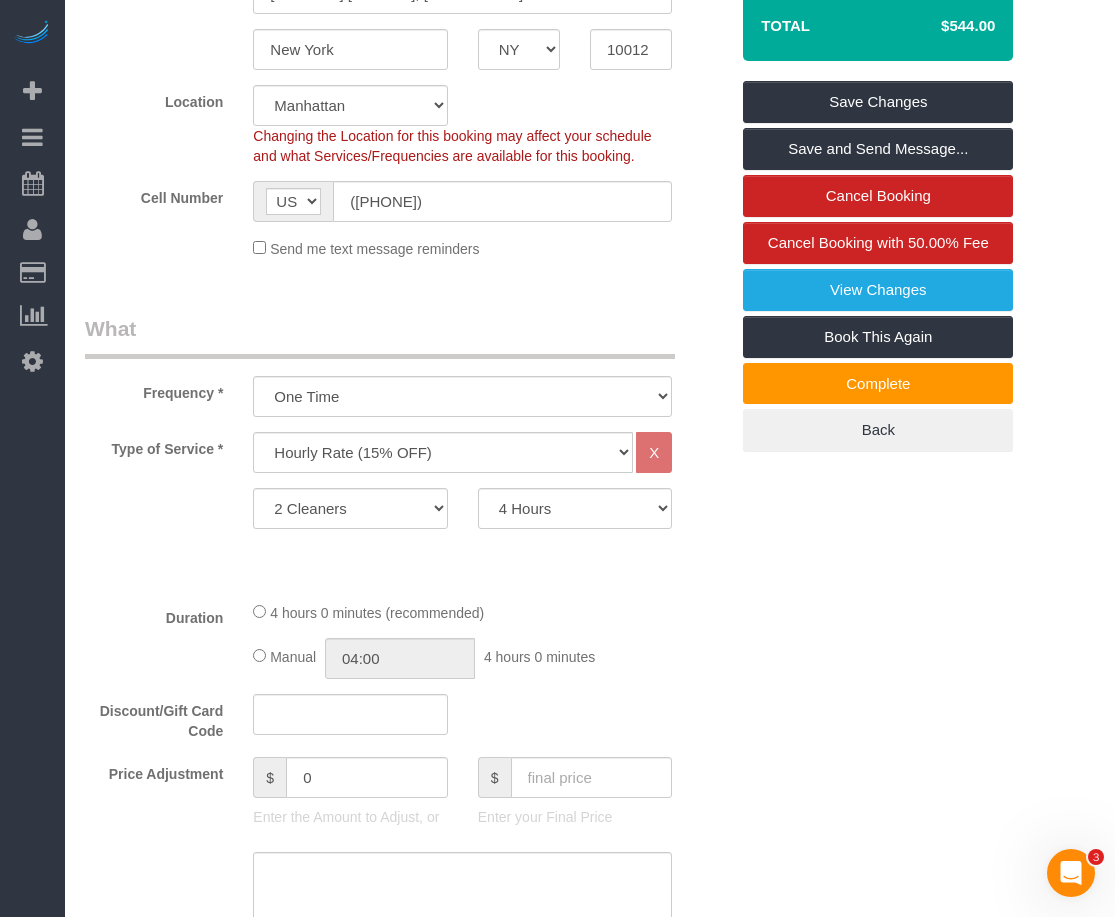 scroll, scrollTop: 0, scrollLeft: 0, axis: both 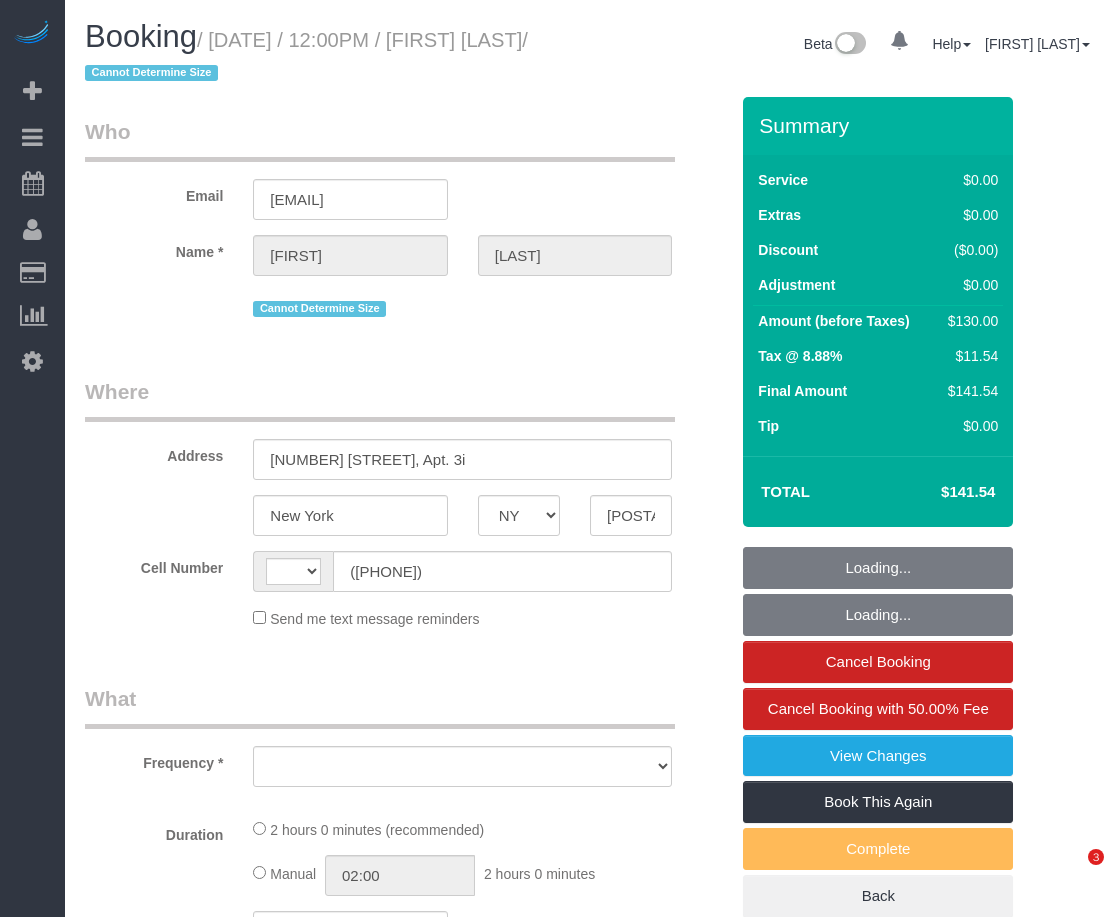 select on "NY" 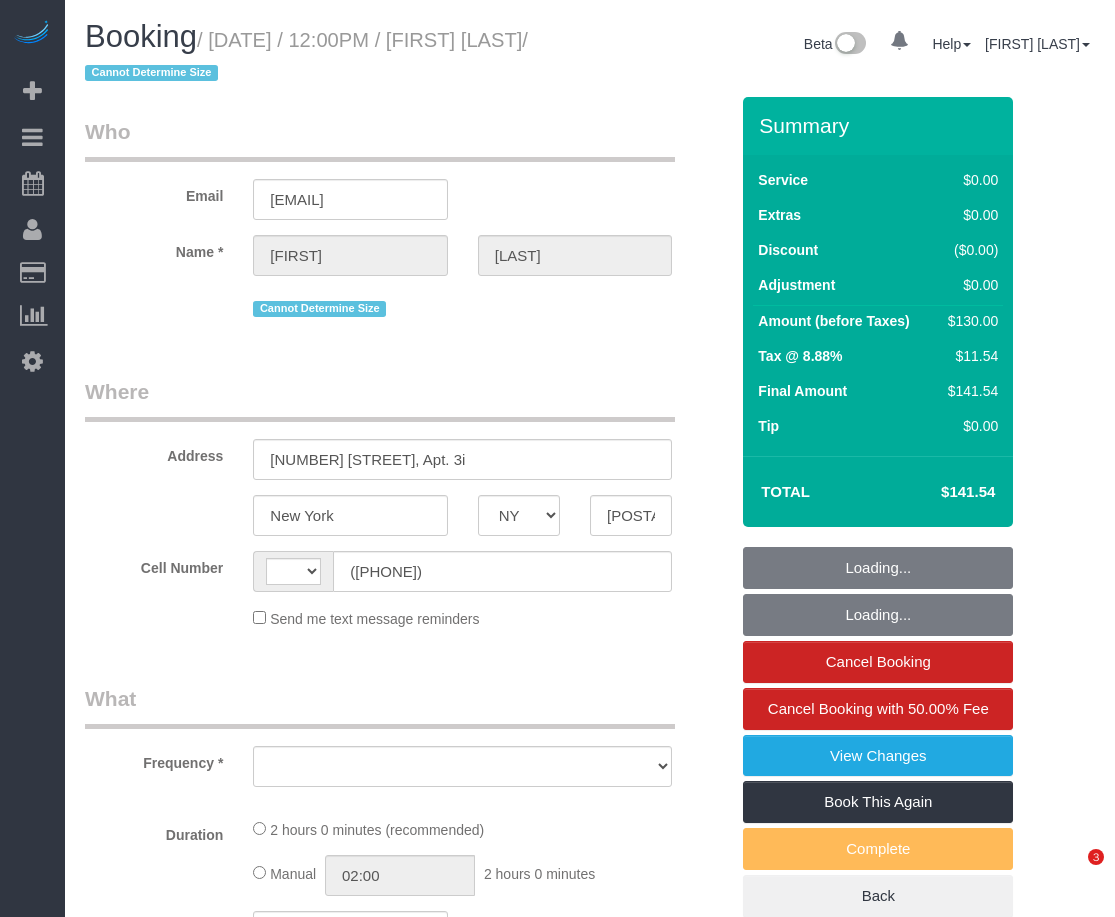 scroll, scrollTop: 0, scrollLeft: 0, axis: both 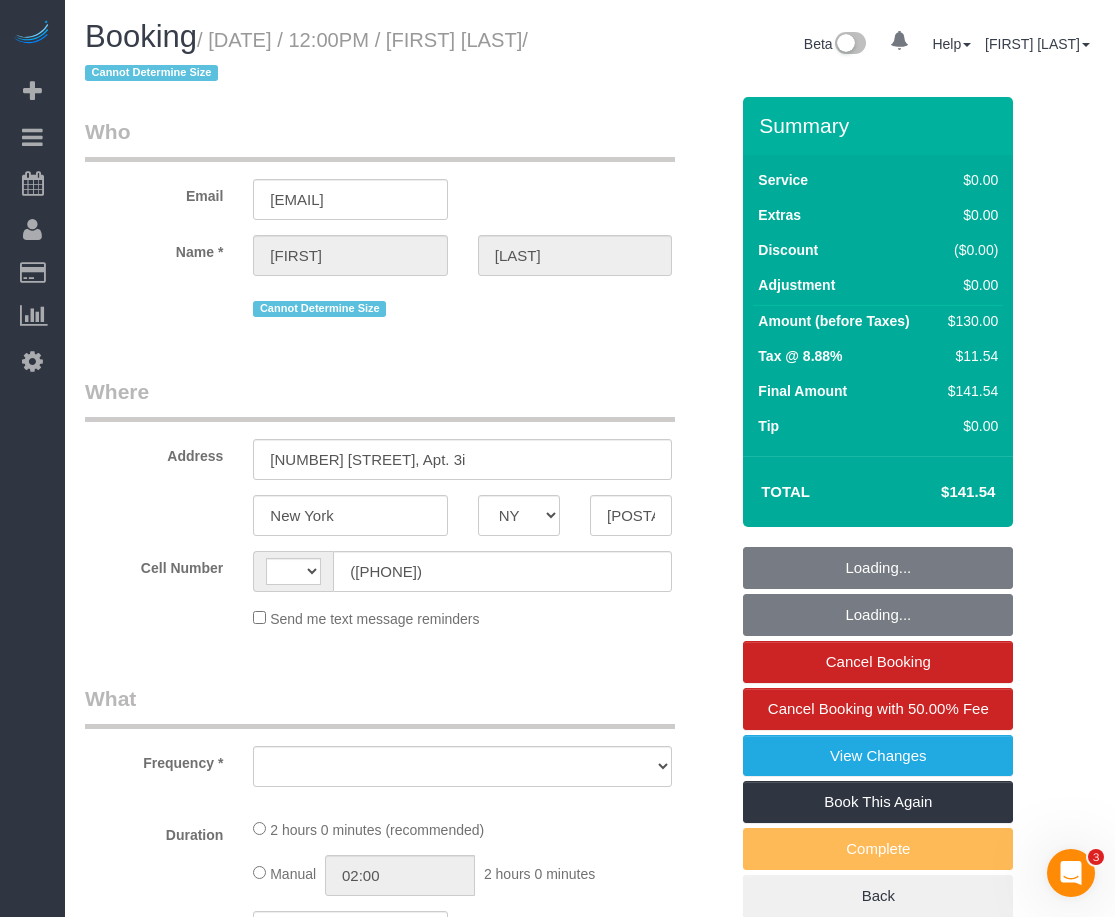 select on "object:413" 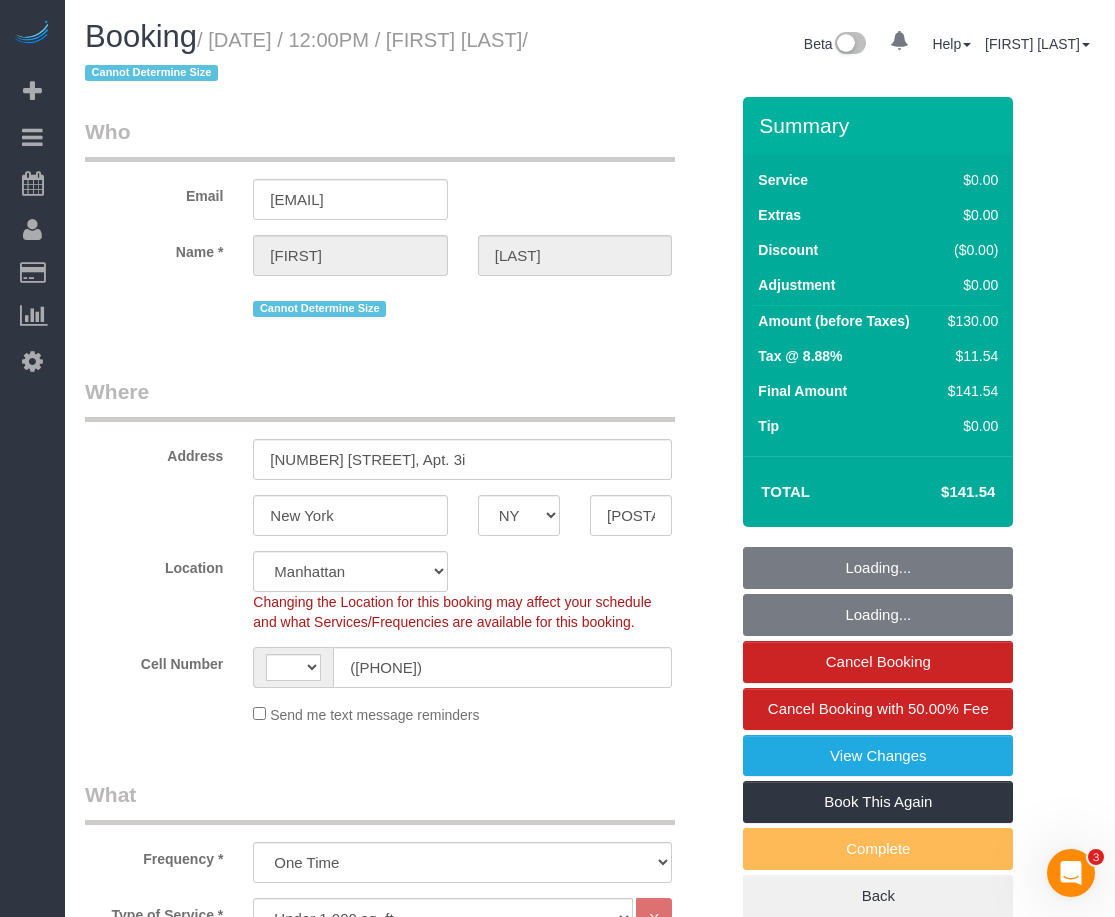 select on "object:667" 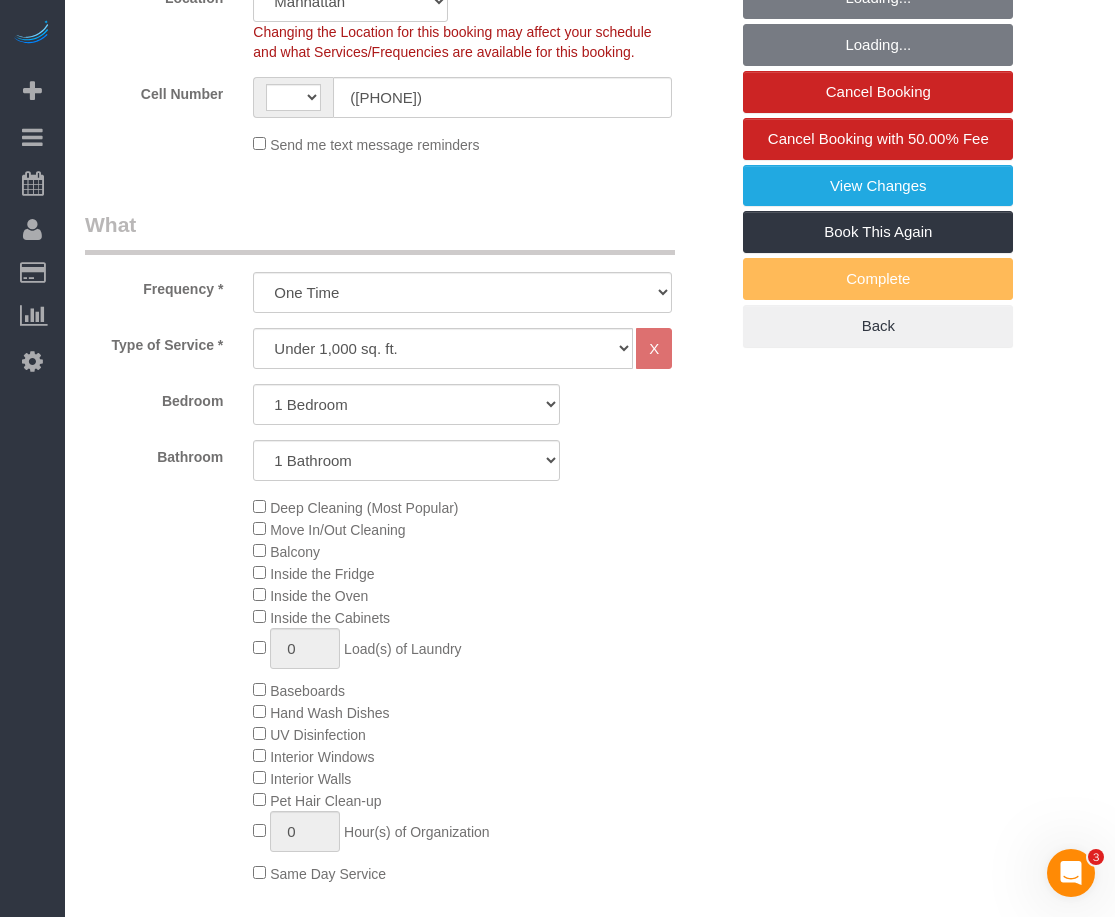 select on "string:US" 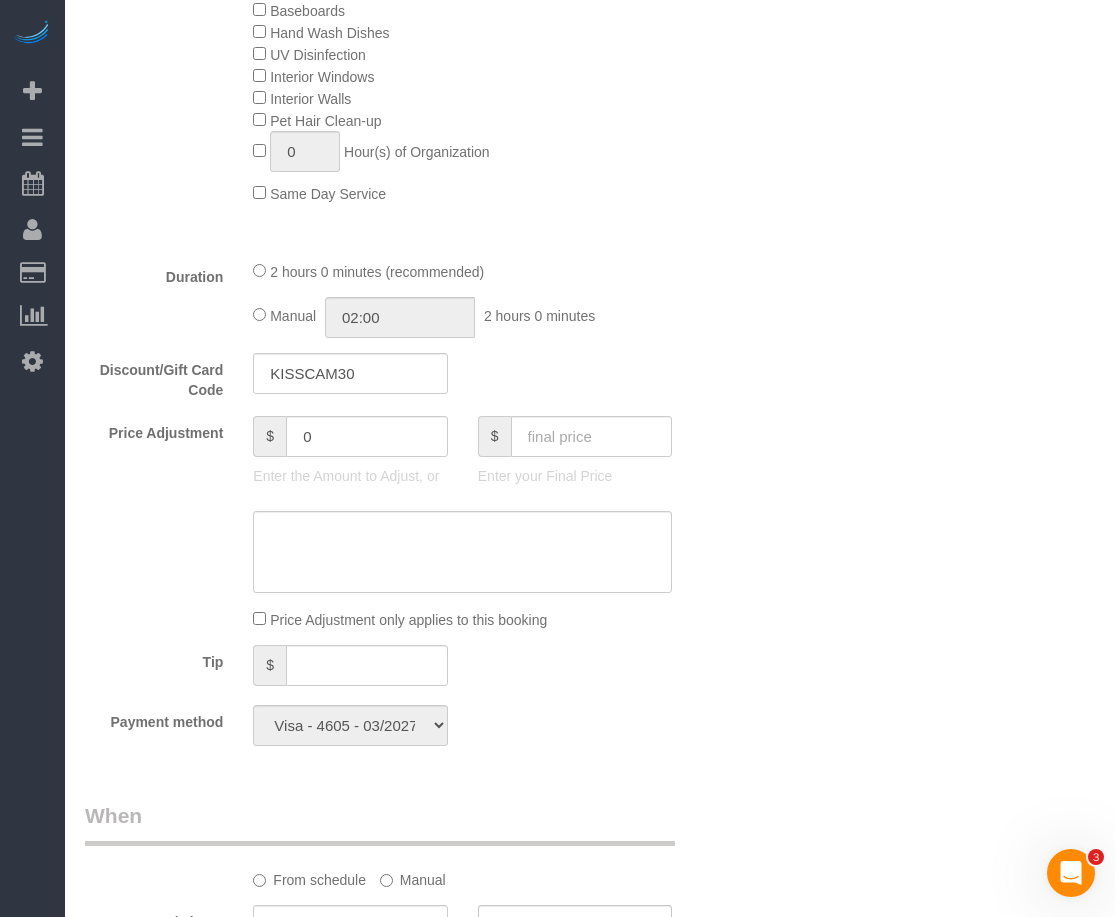 select on "1" 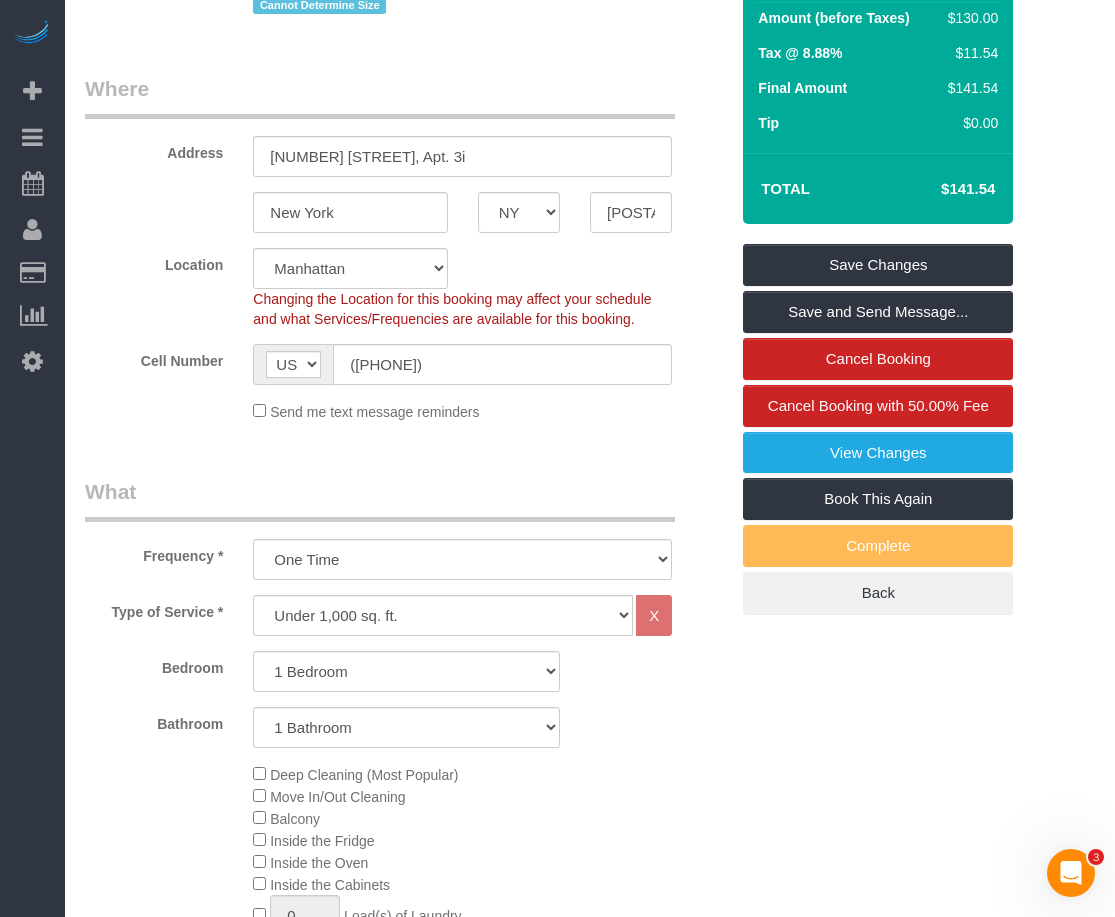 scroll, scrollTop: 250, scrollLeft: 0, axis: vertical 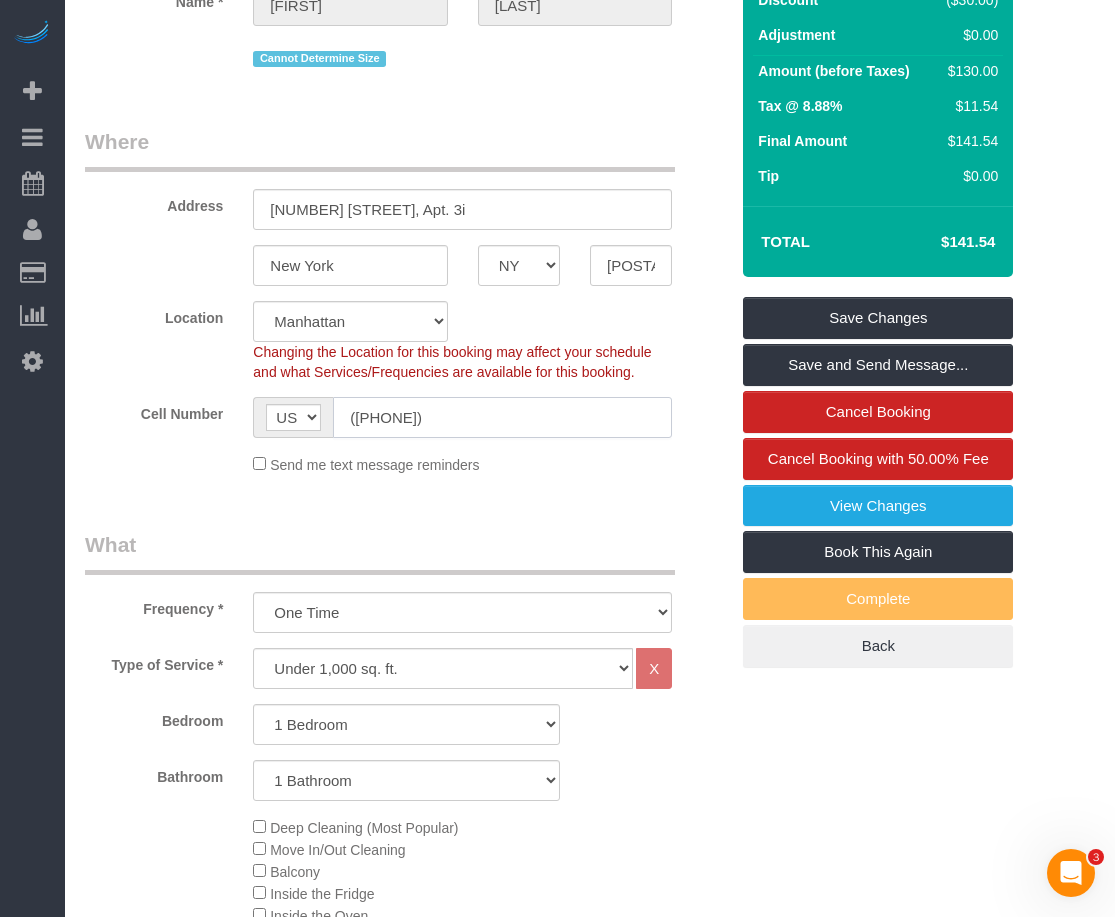 drag, startPoint x: 481, startPoint y: 403, endPoint x: 225, endPoint y: 411, distance: 256.12497 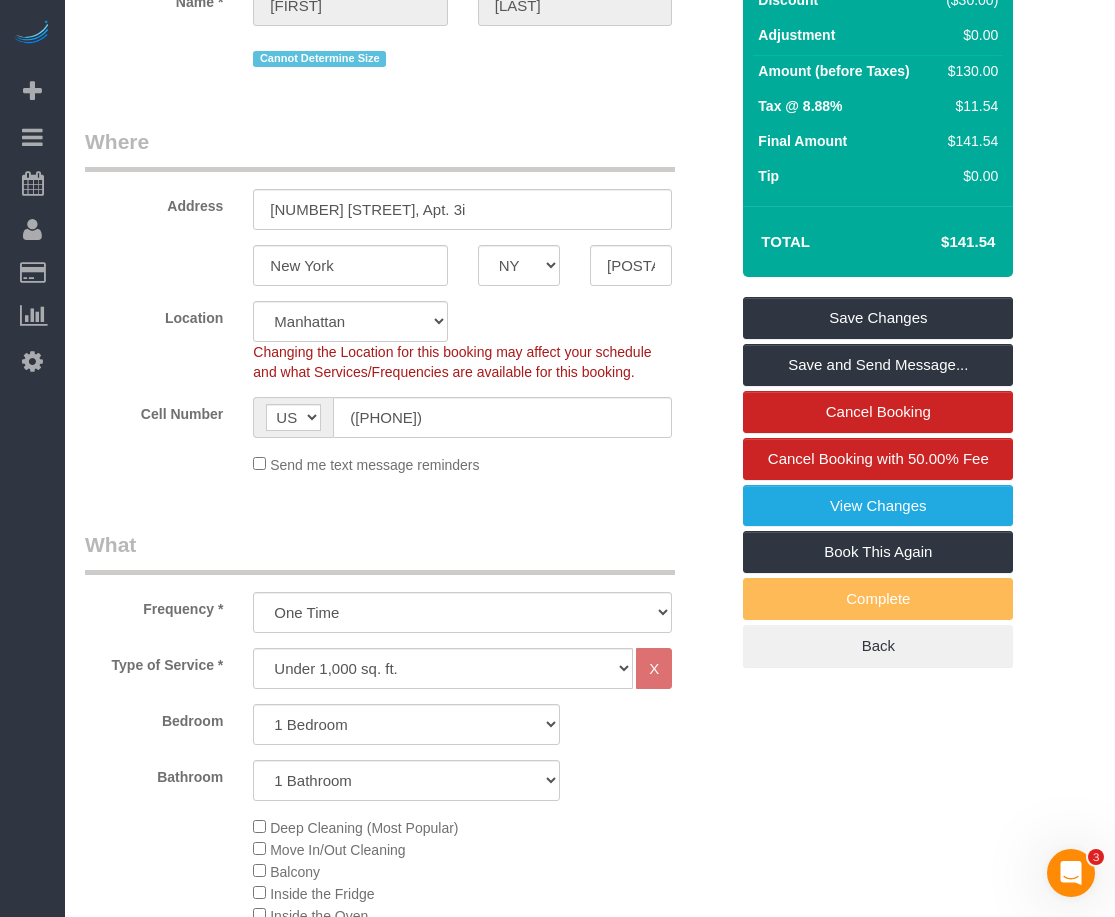 click on "Who
Email
[EMAIL]
Name *
[FIRST]
[LAST]
Cannot Determine Size
Where
Address
[NUMBER] [STREET], [APT]
[CITY]
AK
AL
AR
AZ
CA
CO
CT
DC
DE
FL
GA
HI
IA
ID
IL
IN
KS
KY
LA
MA
MD
ME
MI
MN
MO
MS
MT
NC" at bounding box center (590, 1541) 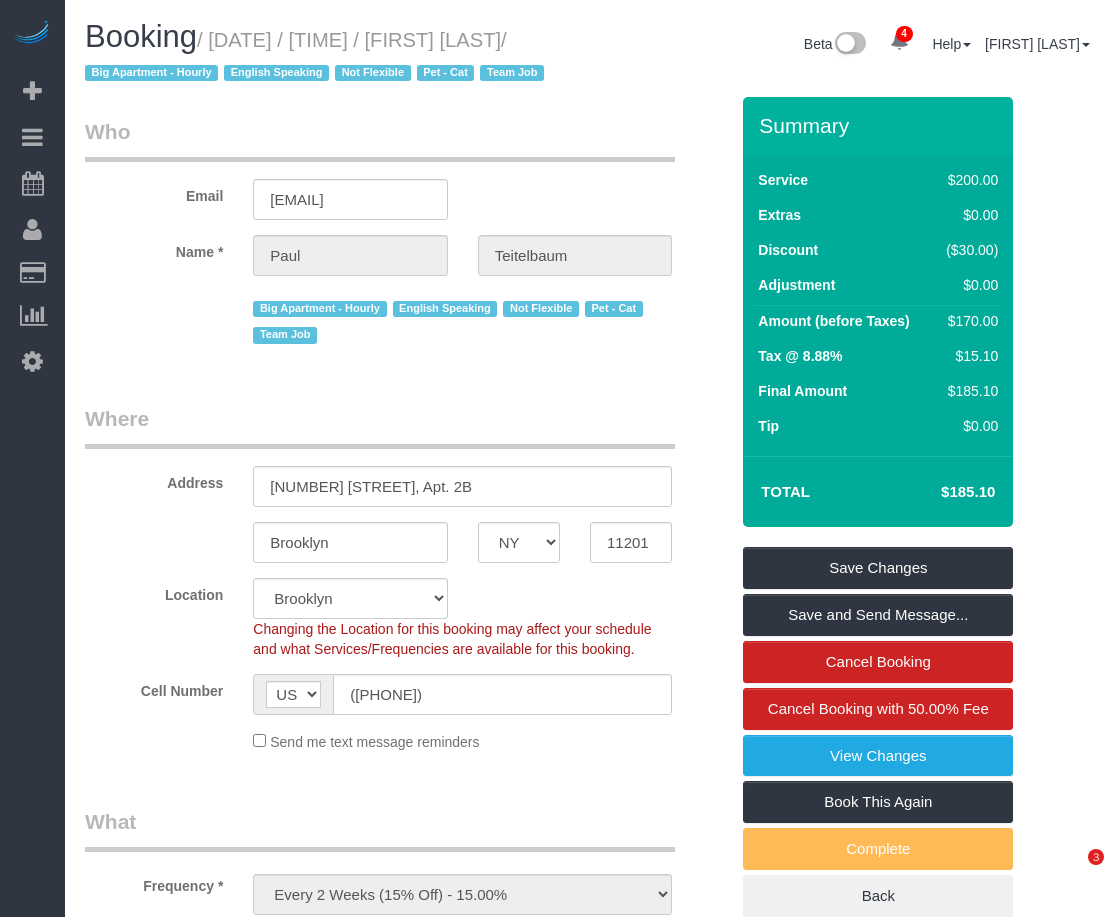 select on "NY" 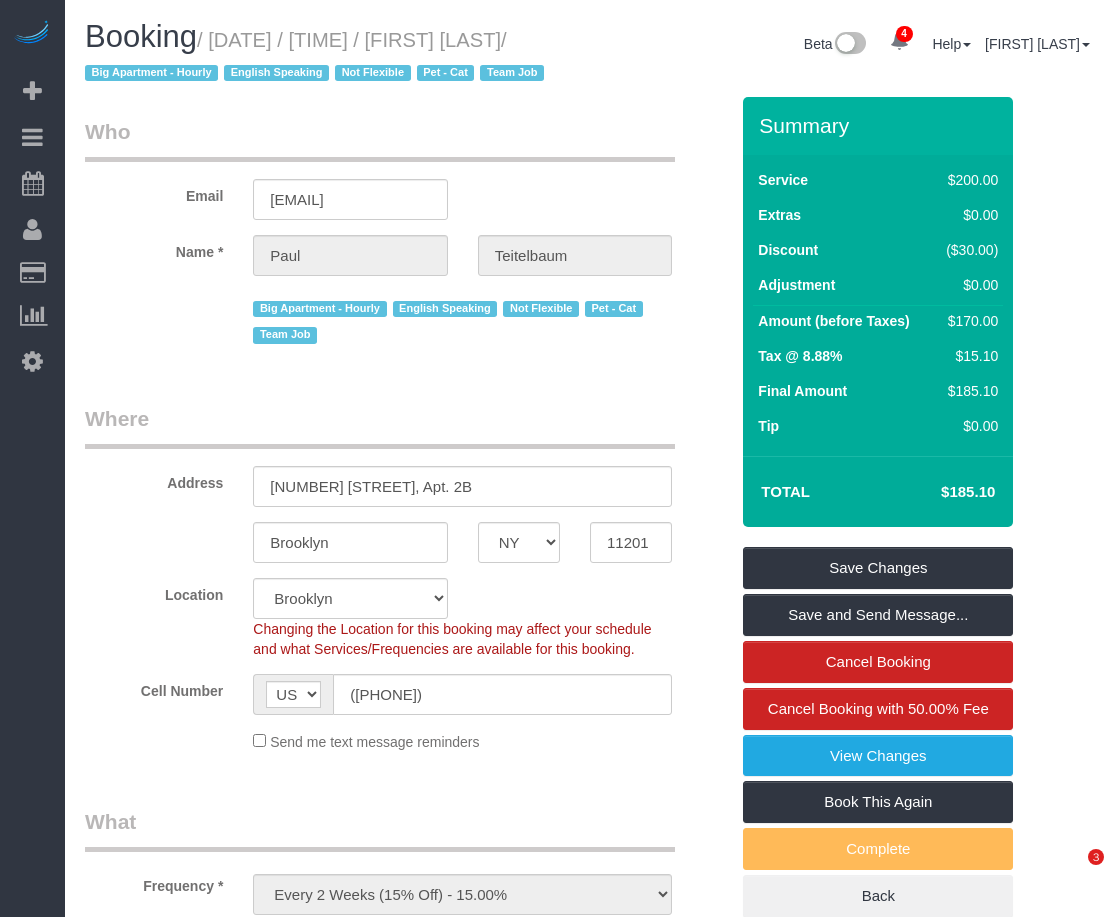scroll, scrollTop: 0, scrollLeft: 0, axis: both 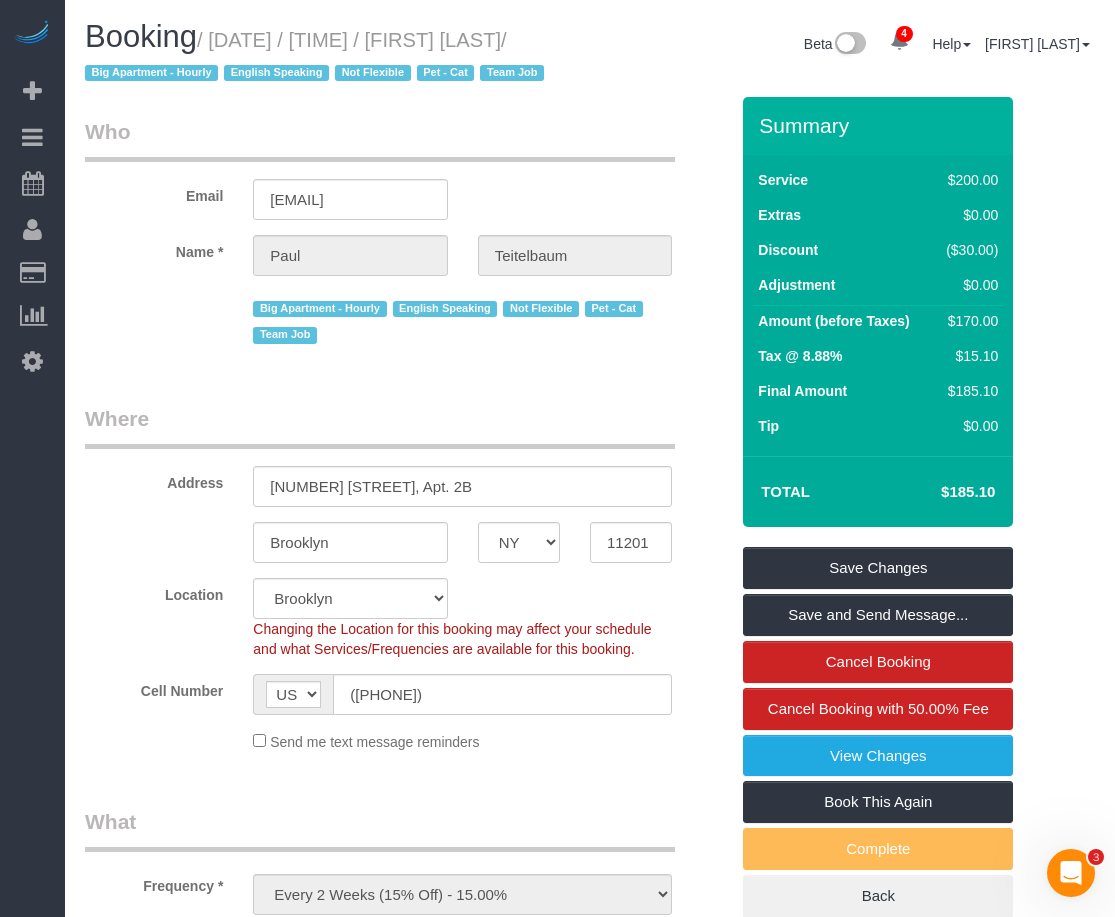 click on "Who
Email
paul.teitelbaum@live.com
Name *
Paul
Teitelbaum
Big Apartment - Hourly
English Speaking
Not Flexible
Pet - Cat
Team Job
Where
Address
128 Willow Street, Apt. 2B
Brooklyn
AK
AL
AR
AZ
CA
CO
CT
DC
DE
FL
GA
HI
IA
ID
IL
IN
KS
KY
LA
MA
MD
ME" at bounding box center [590, 1763] 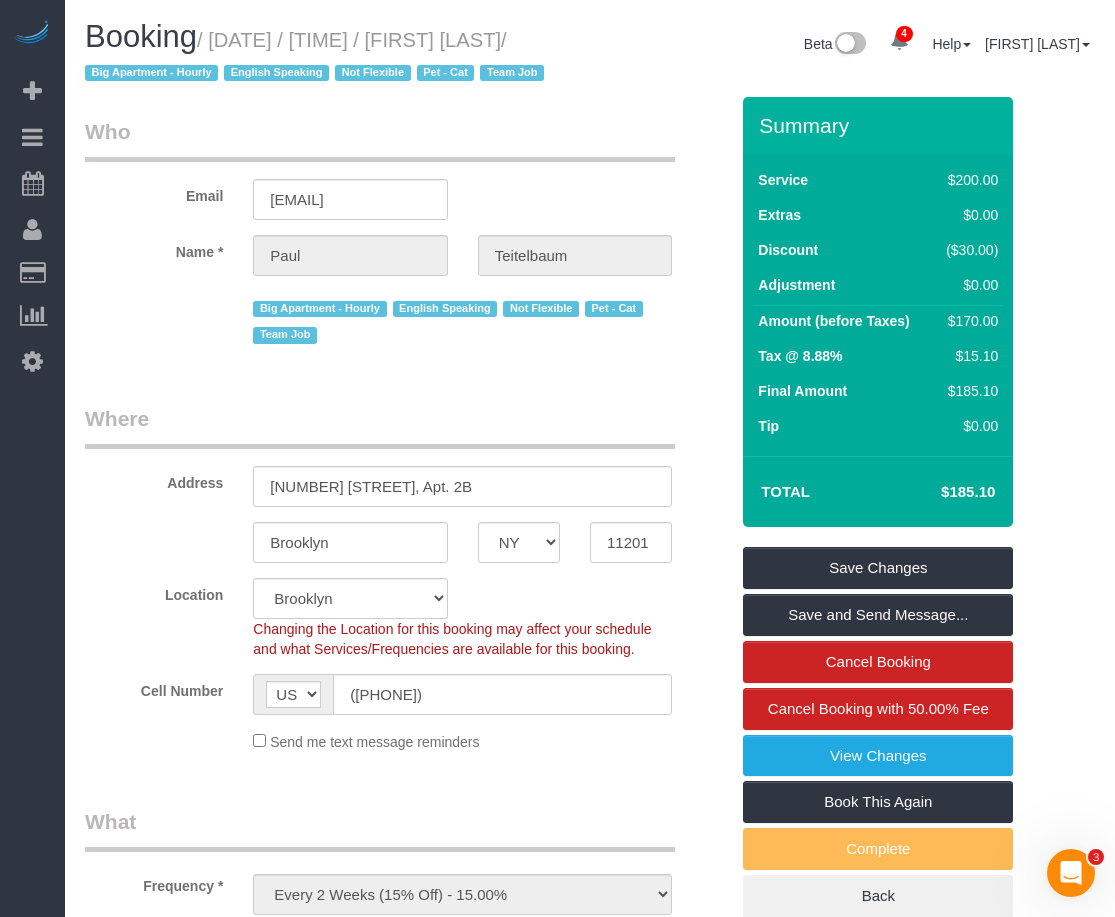 drag, startPoint x: 473, startPoint y: 35, endPoint x: 181, endPoint y: 75, distance: 294.727 